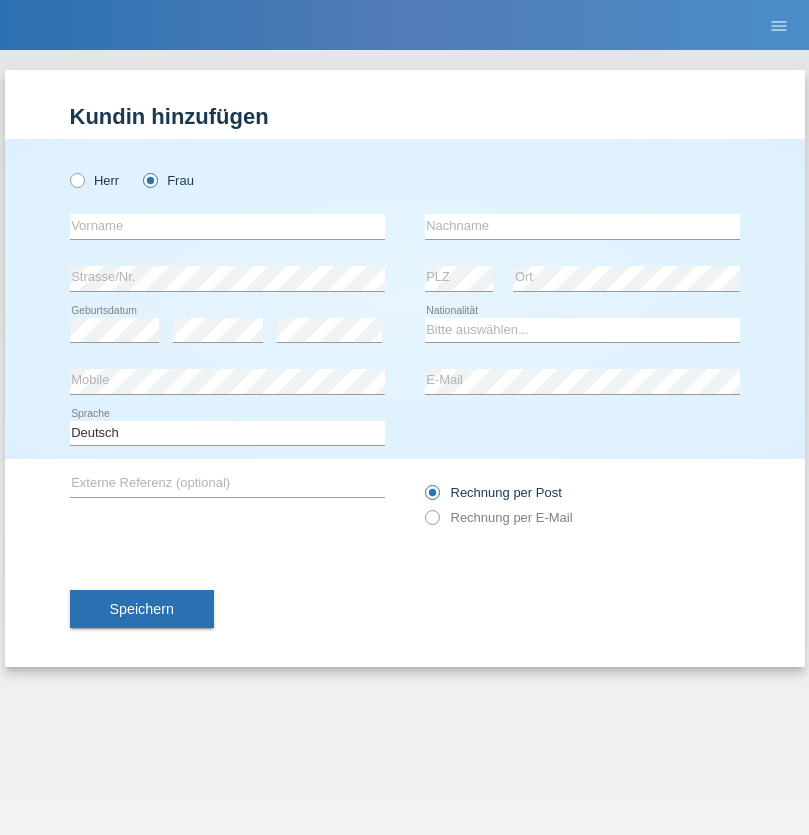 scroll, scrollTop: 0, scrollLeft: 0, axis: both 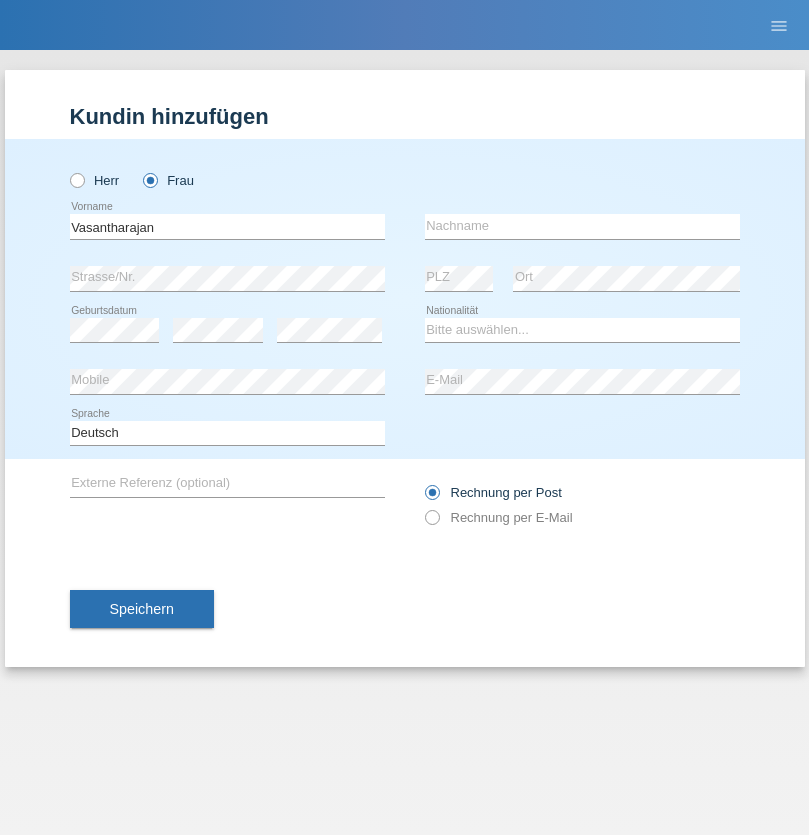 type on "Vasantharajan" 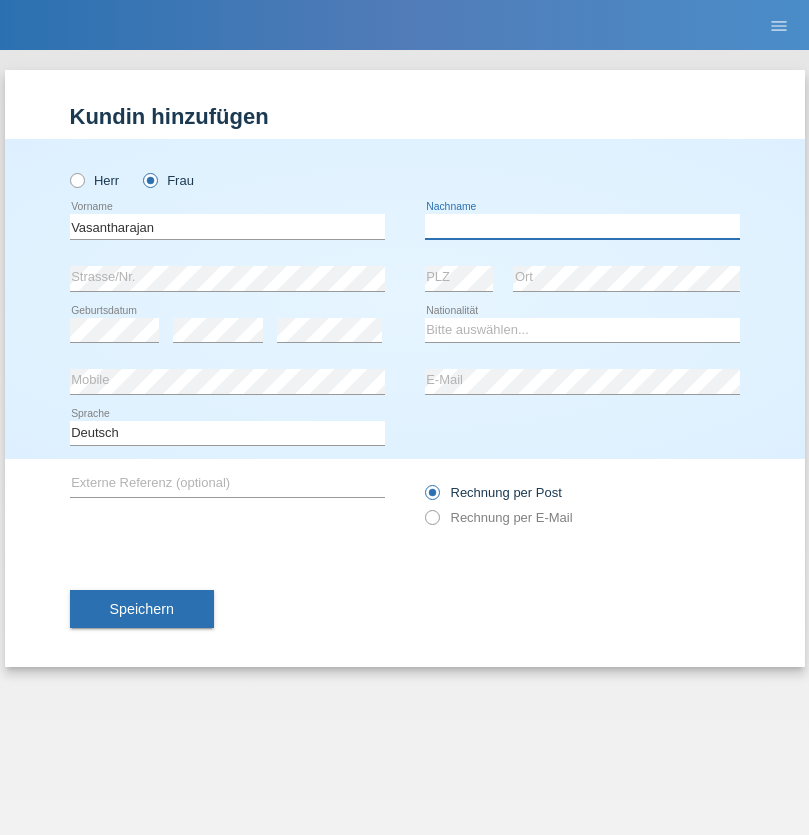 click at bounding box center (582, 226) 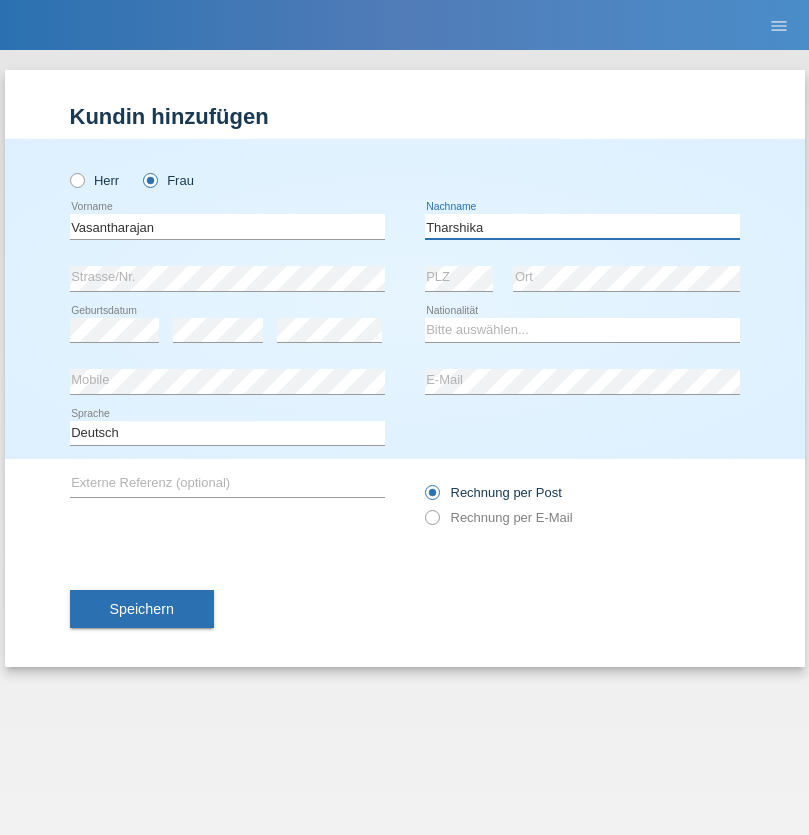 type on "Tharshika" 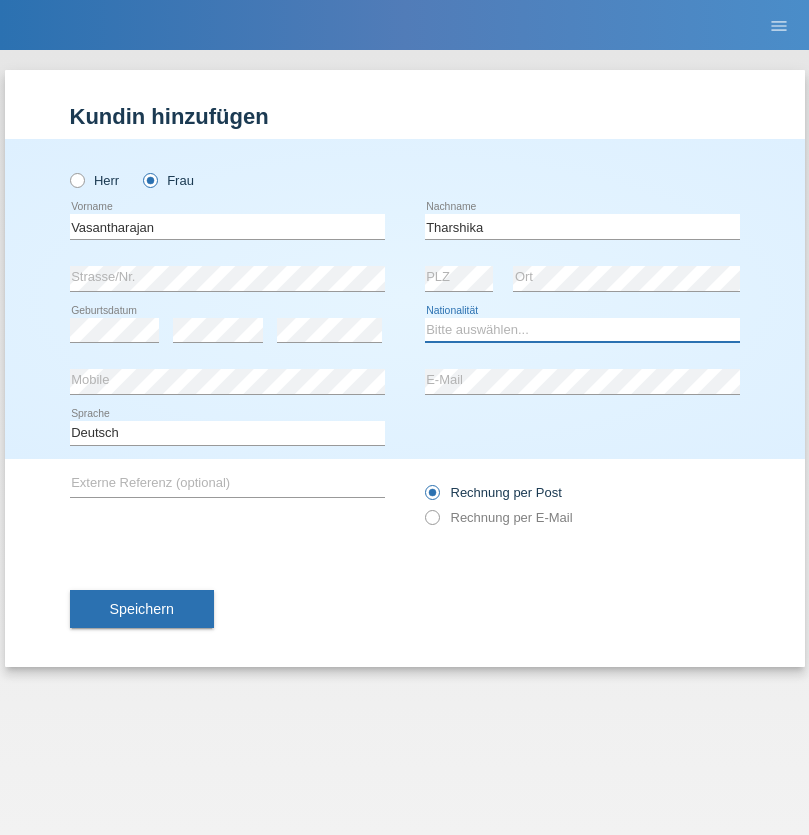 select on "LK" 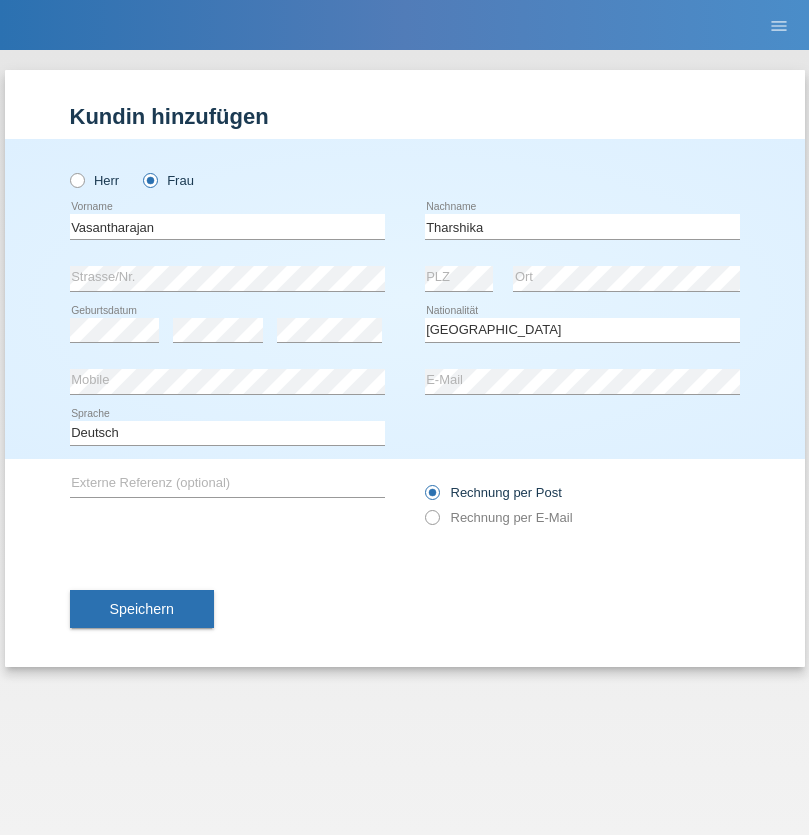 select on "C" 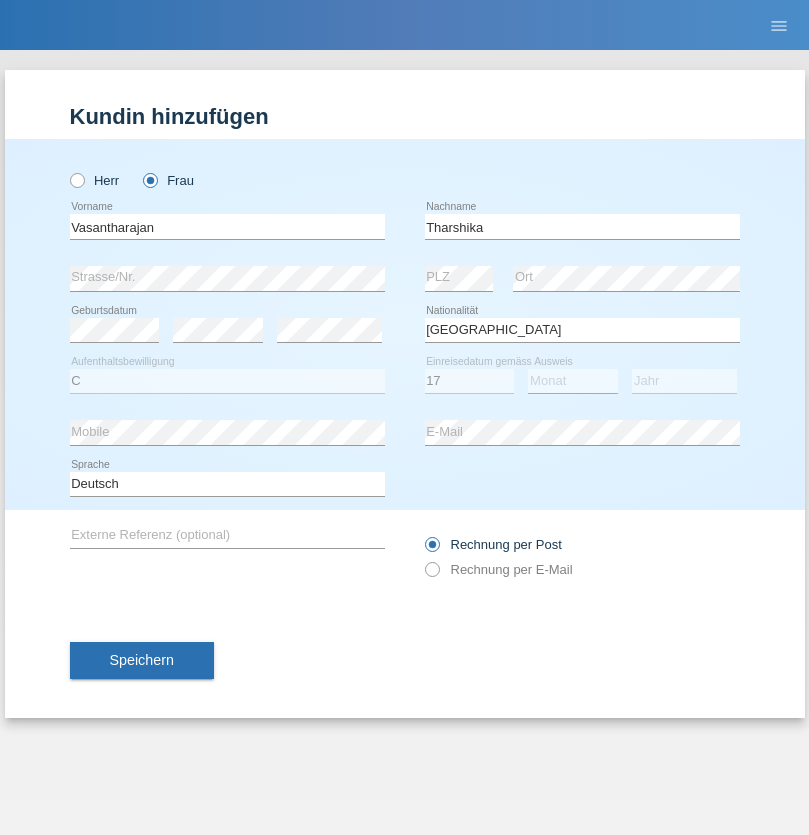select on "06" 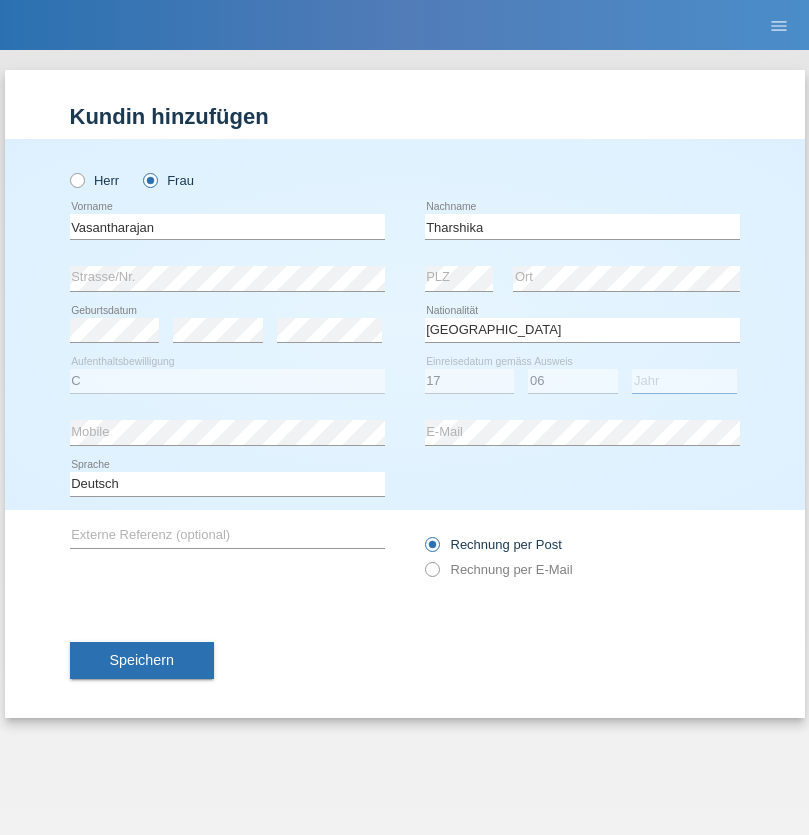 select on "2020" 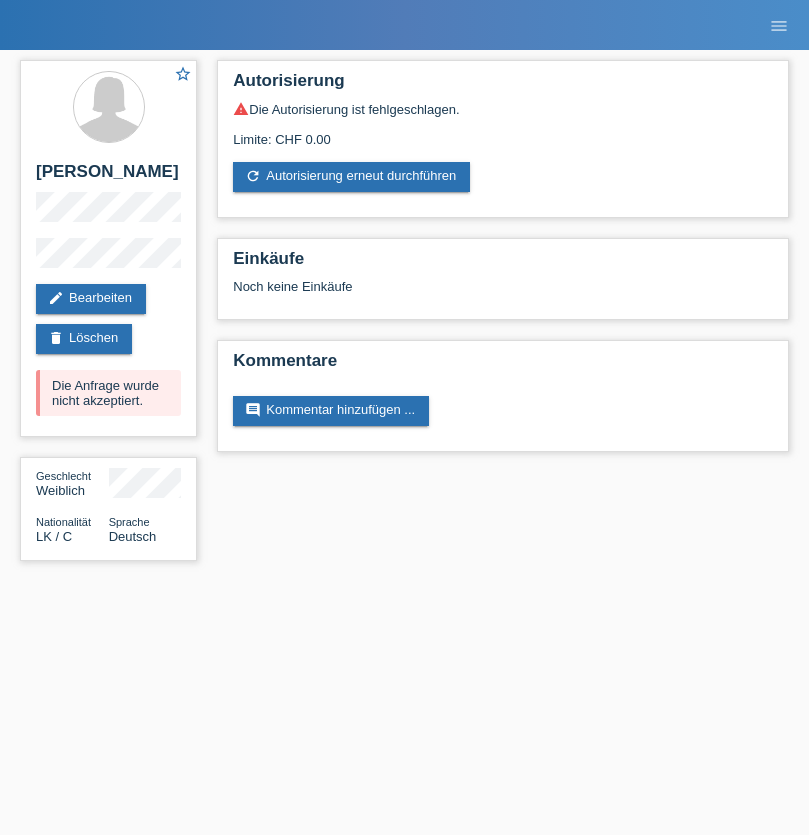 scroll, scrollTop: 0, scrollLeft: 0, axis: both 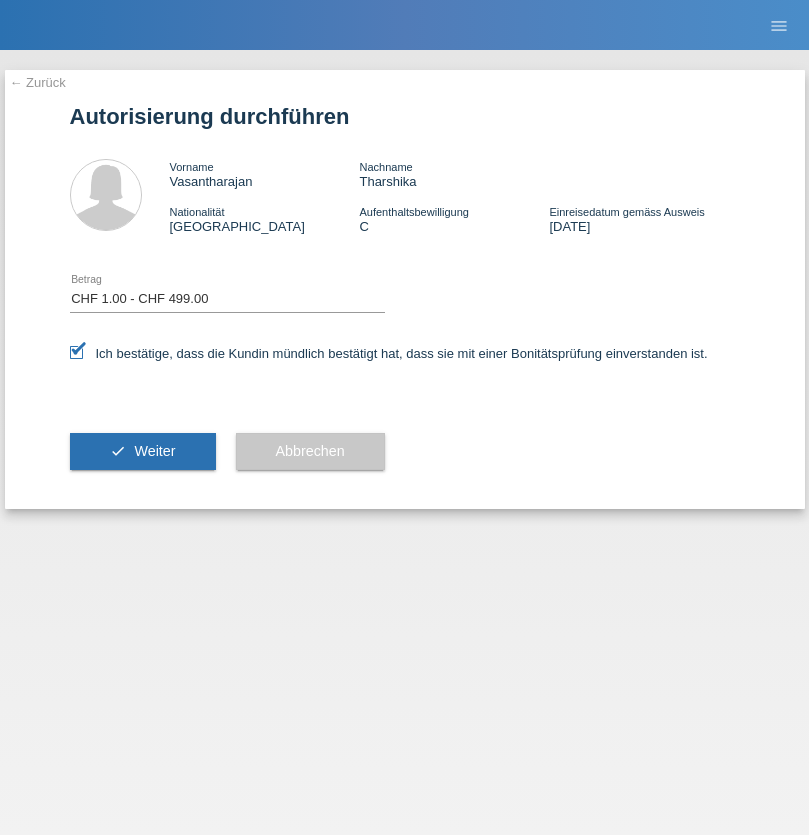 select on "1" 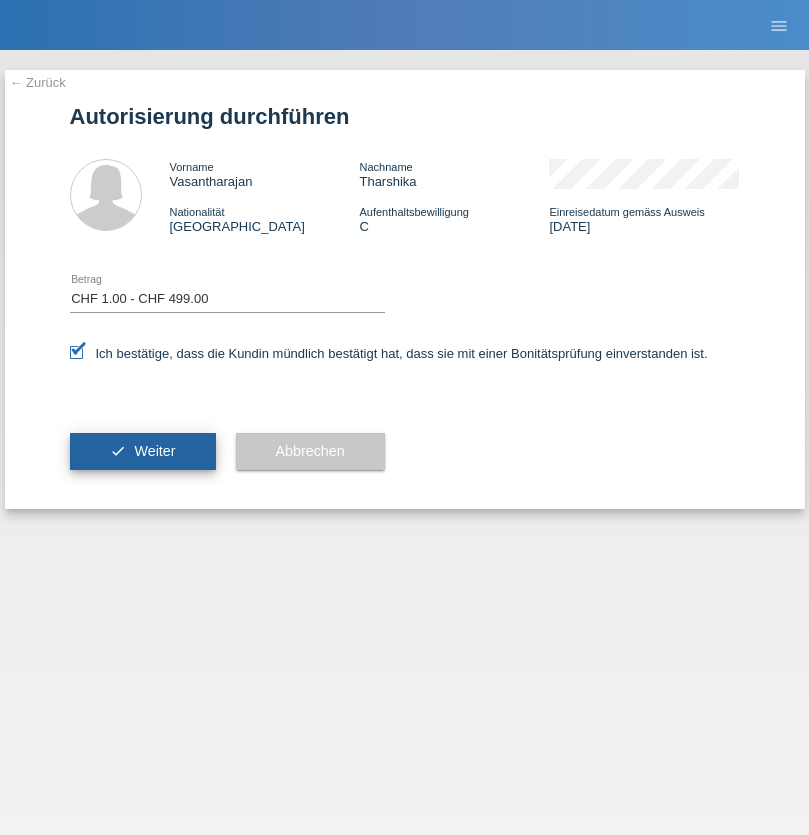 click on "Weiter" at bounding box center [154, 451] 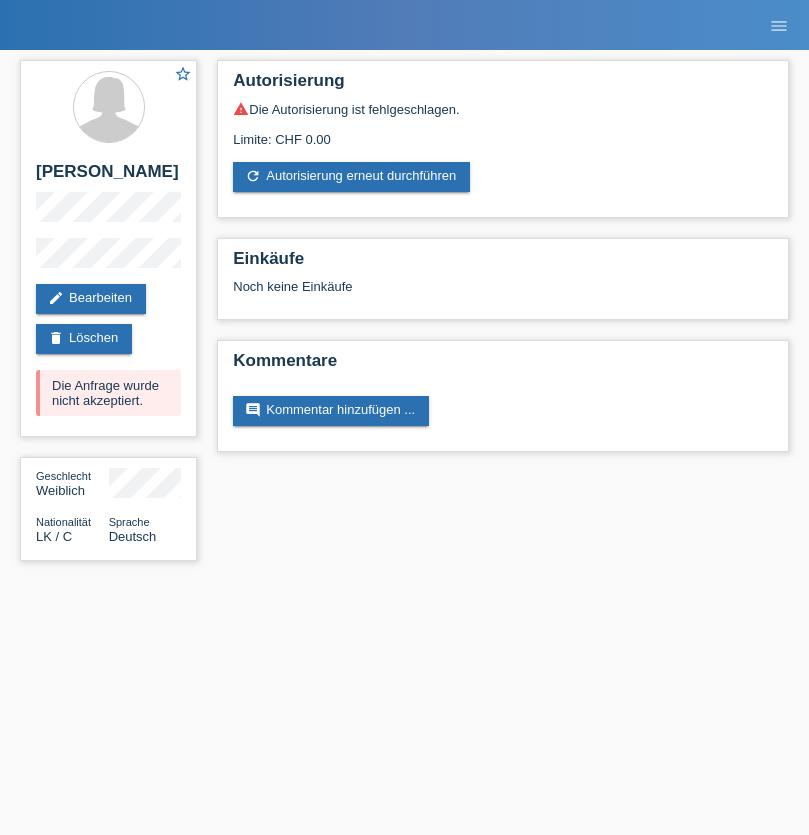scroll, scrollTop: 0, scrollLeft: 0, axis: both 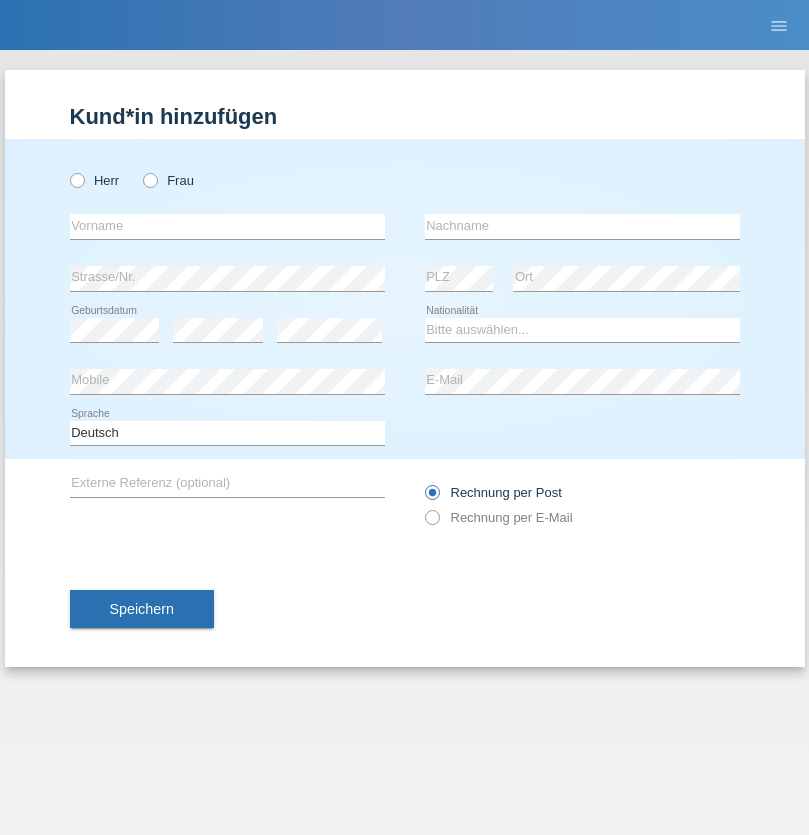 radio on "true" 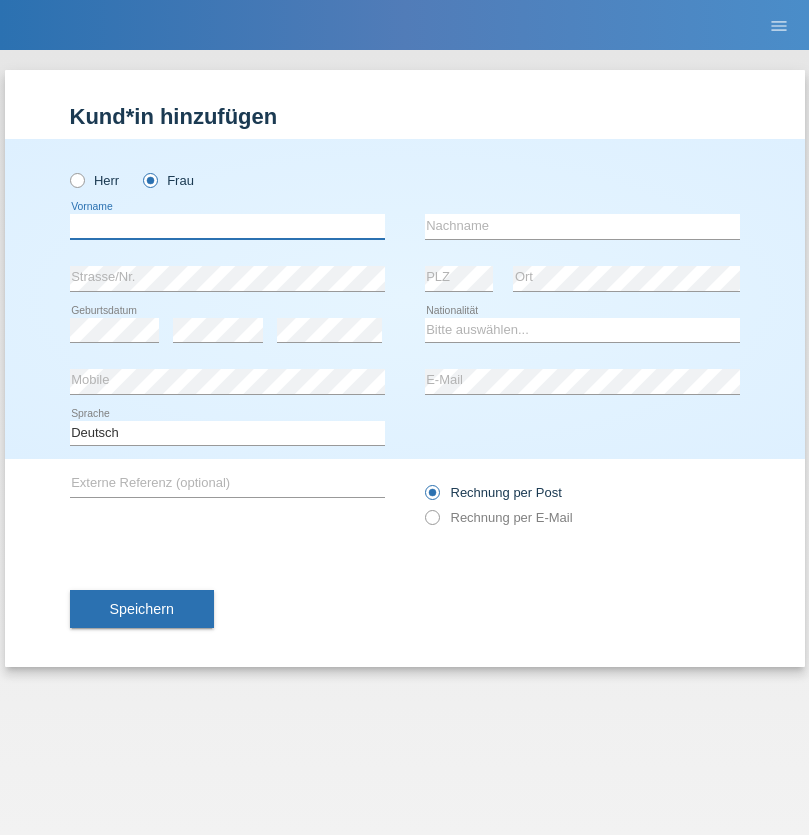 click at bounding box center (227, 226) 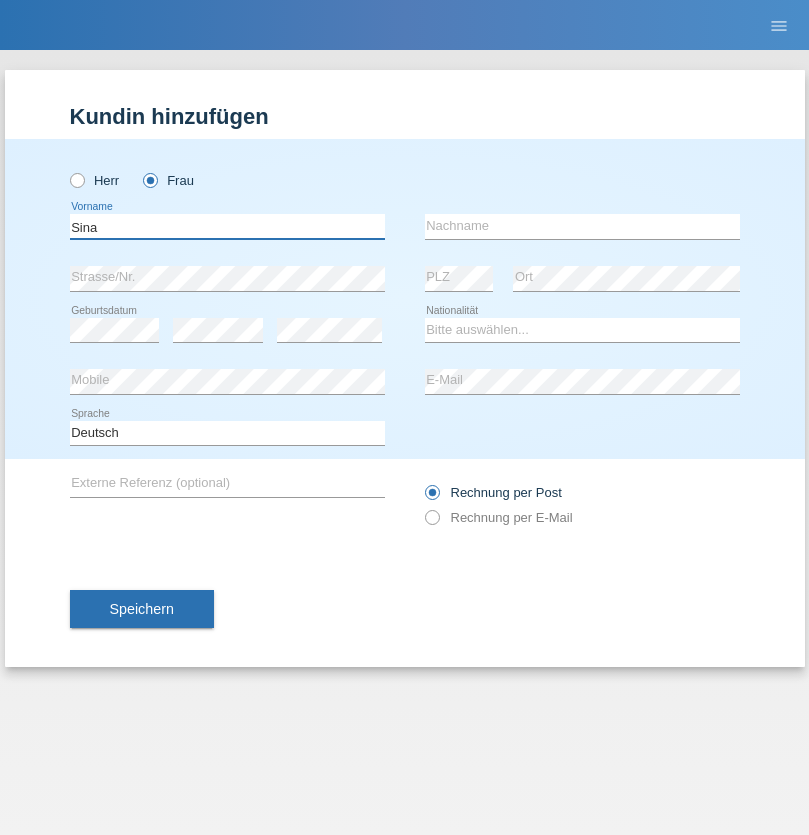 type on "Sina" 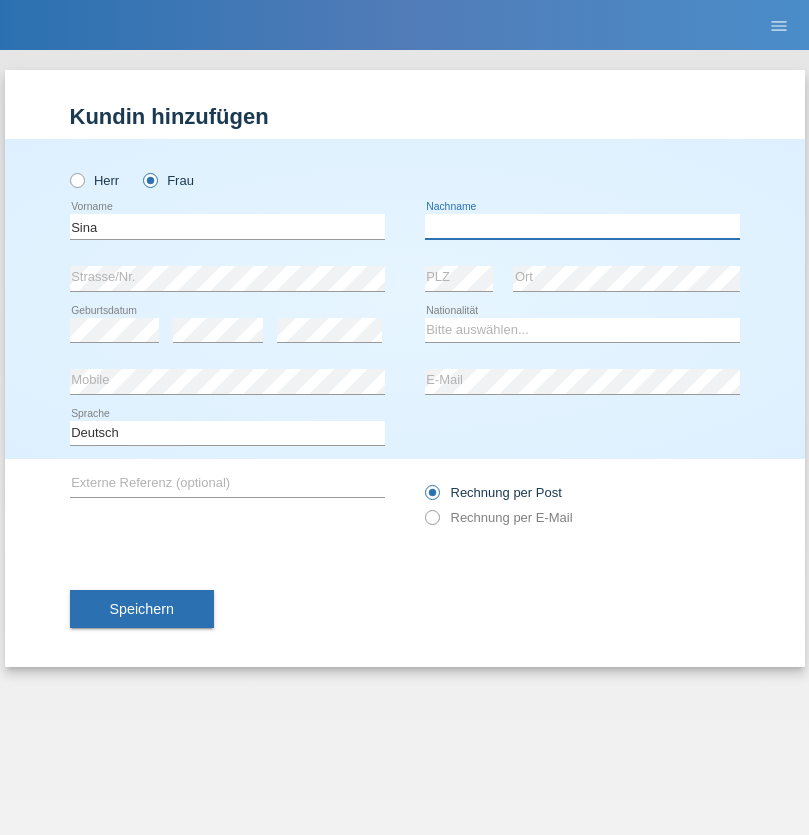 click at bounding box center [582, 226] 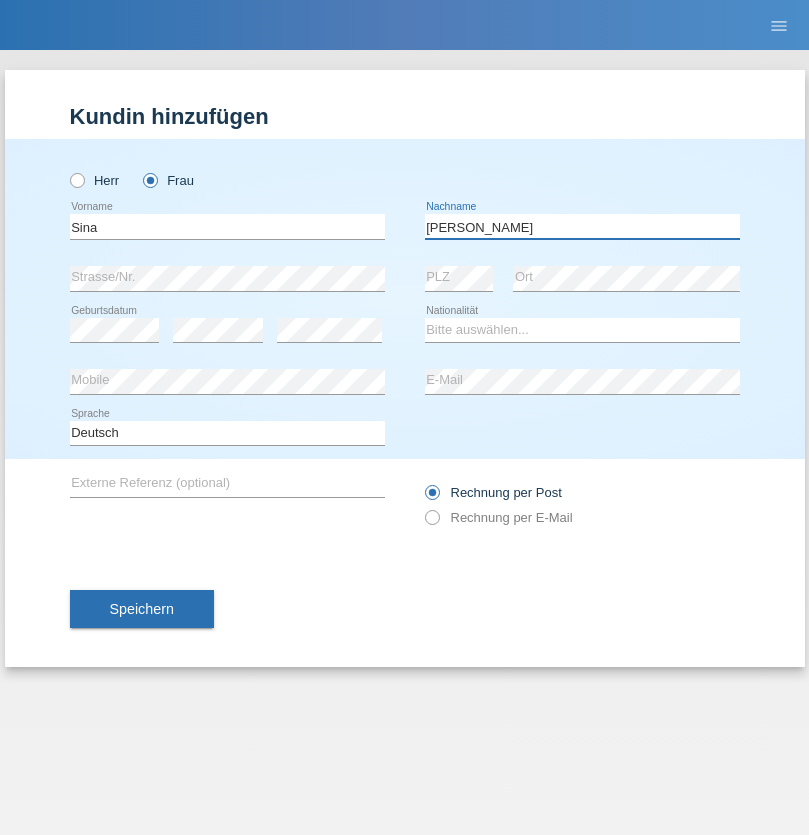 type on "Iadarola" 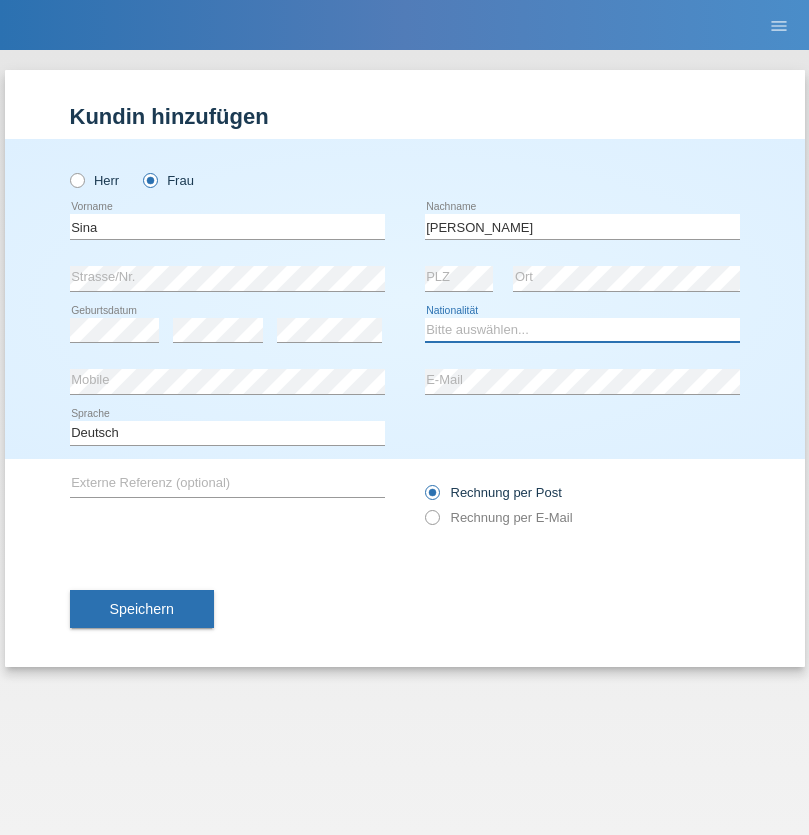 select on "CH" 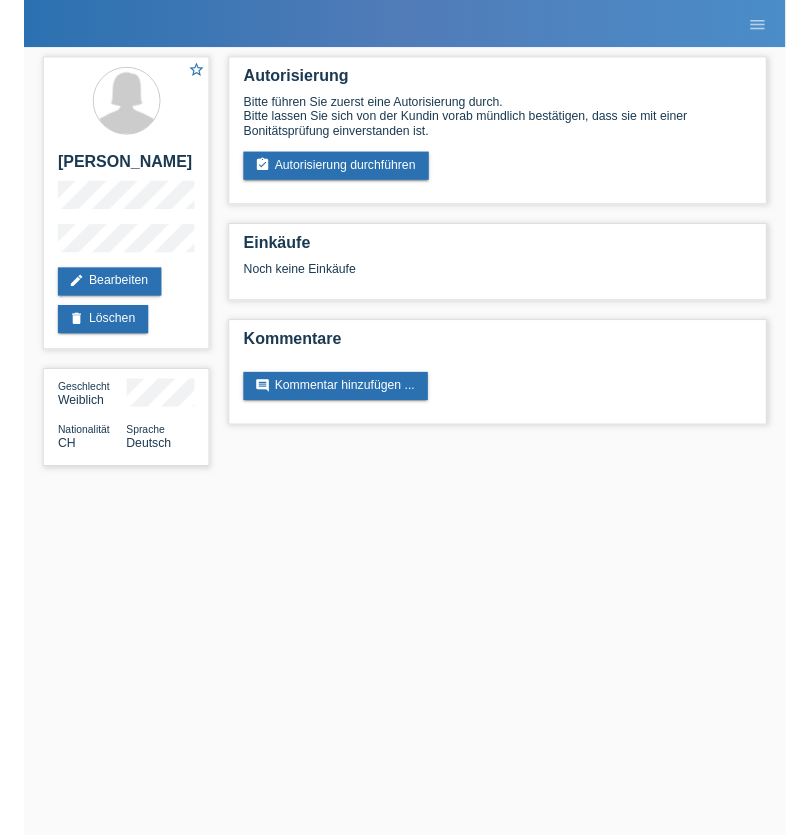 scroll, scrollTop: 0, scrollLeft: 0, axis: both 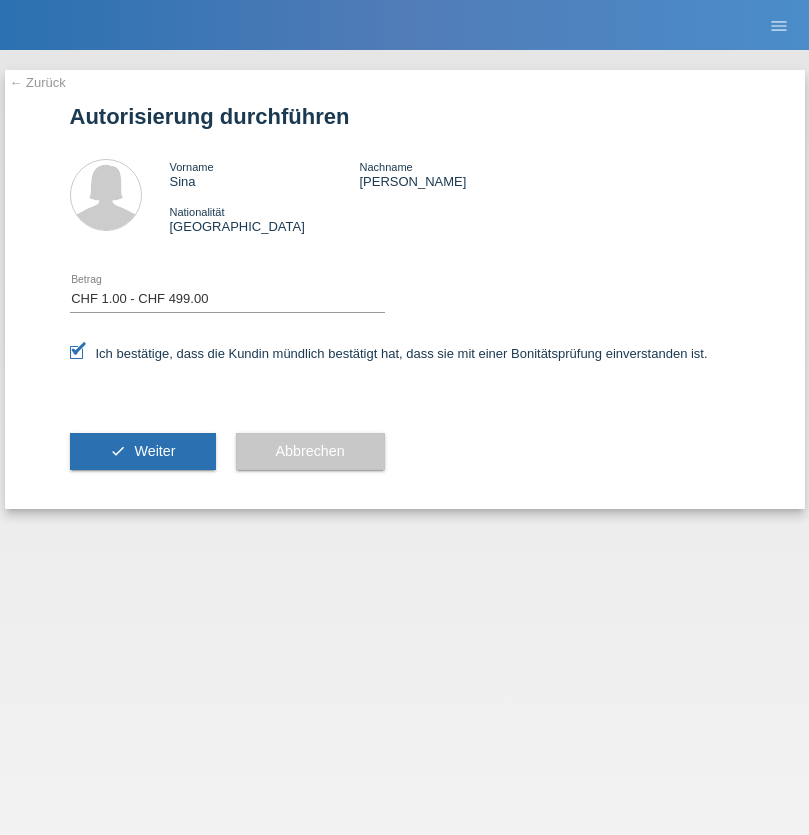 select on "1" 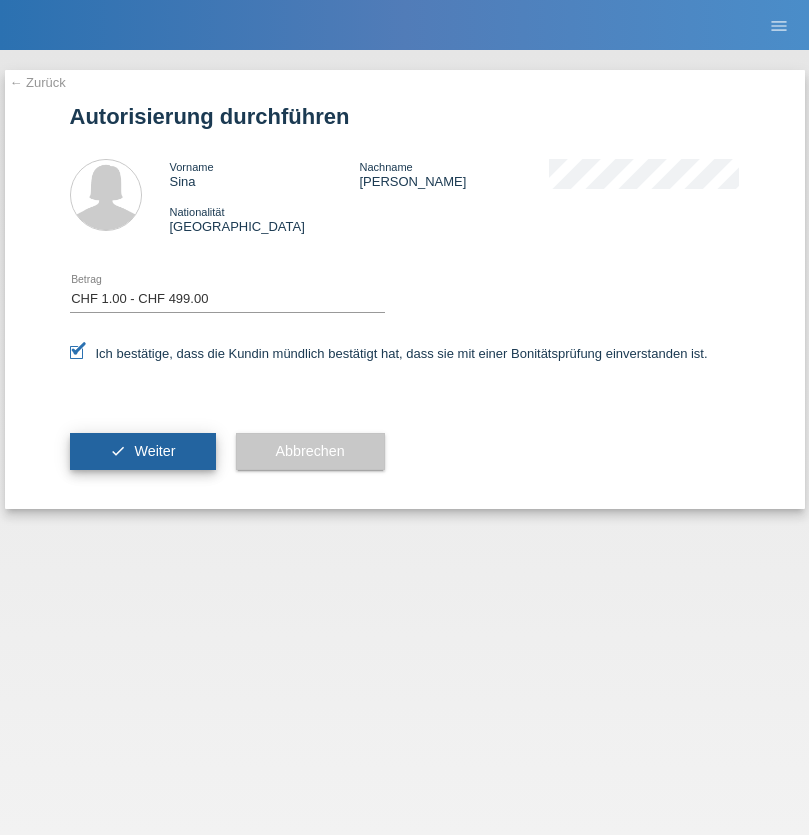 click on "Weiter" at bounding box center (154, 451) 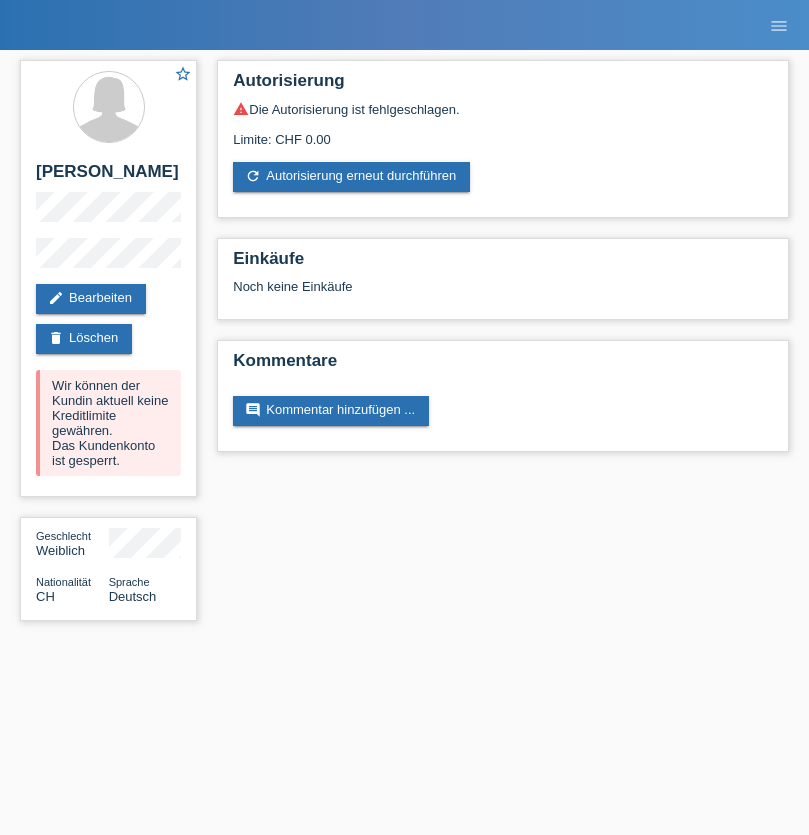scroll, scrollTop: 0, scrollLeft: 0, axis: both 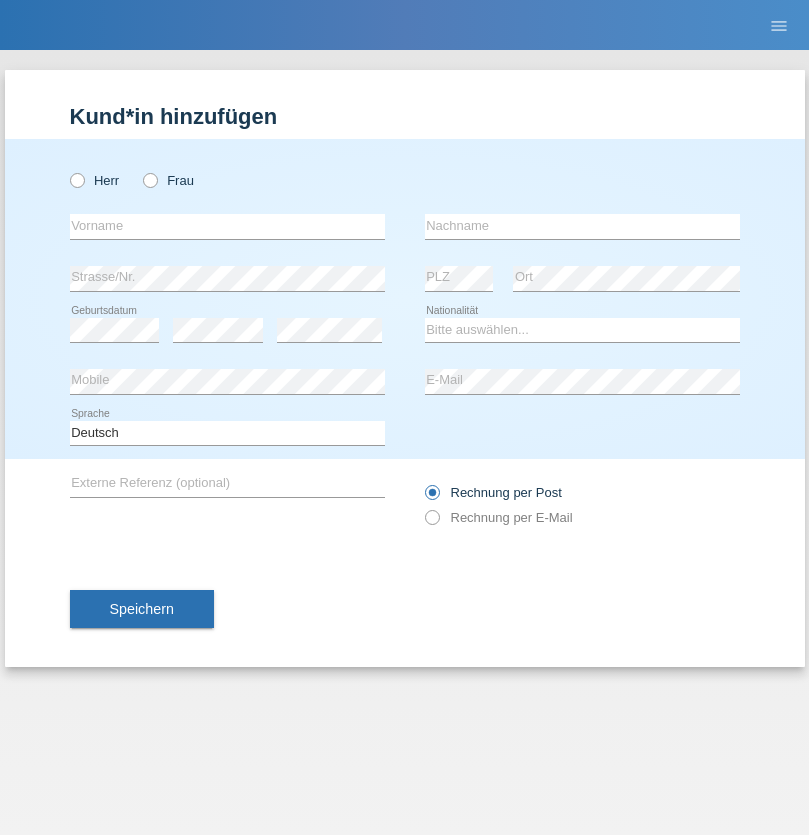radio on "true" 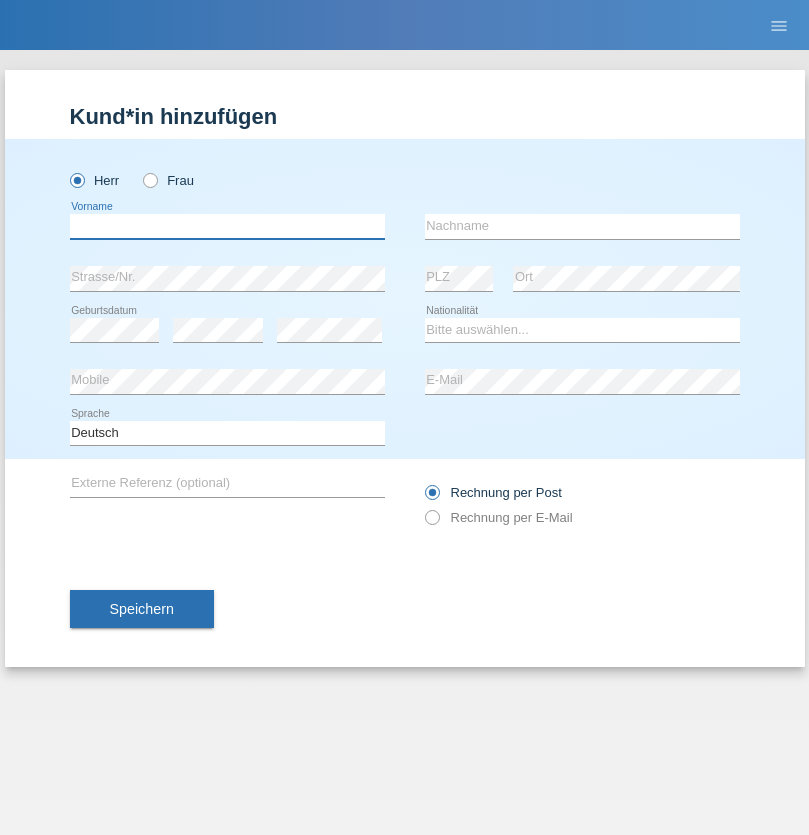 click at bounding box center [227, 226] 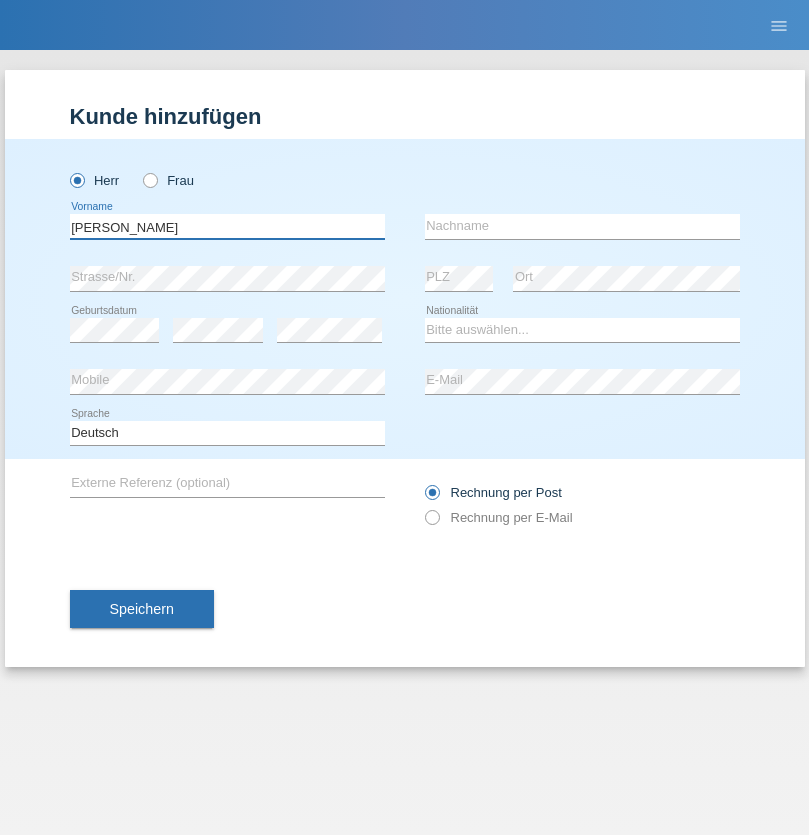 type on "[PERSON_NAME]" 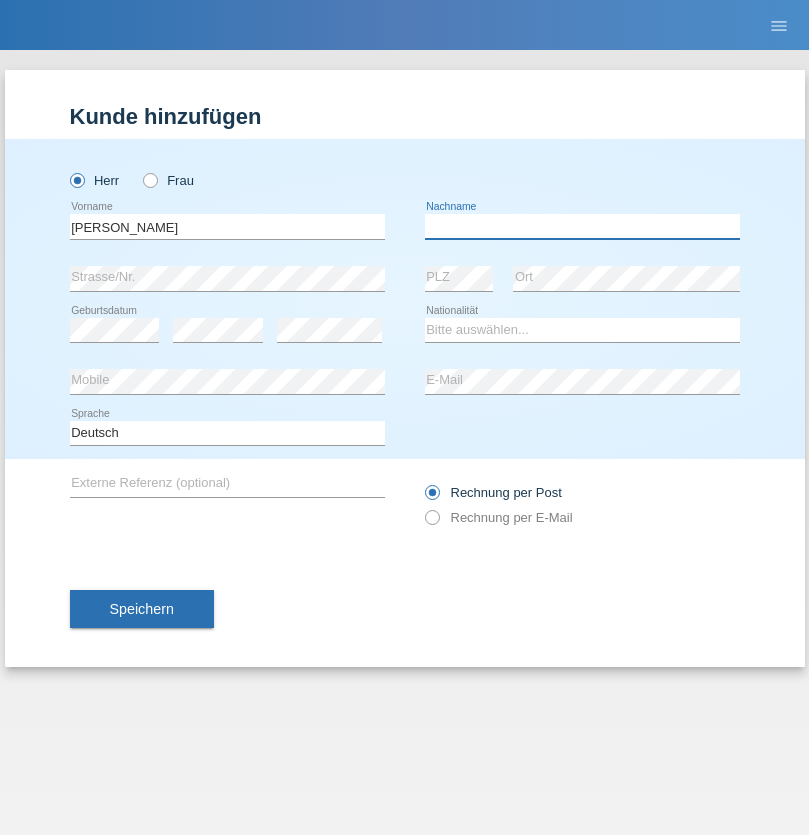 click at bounding box center (582, 226) 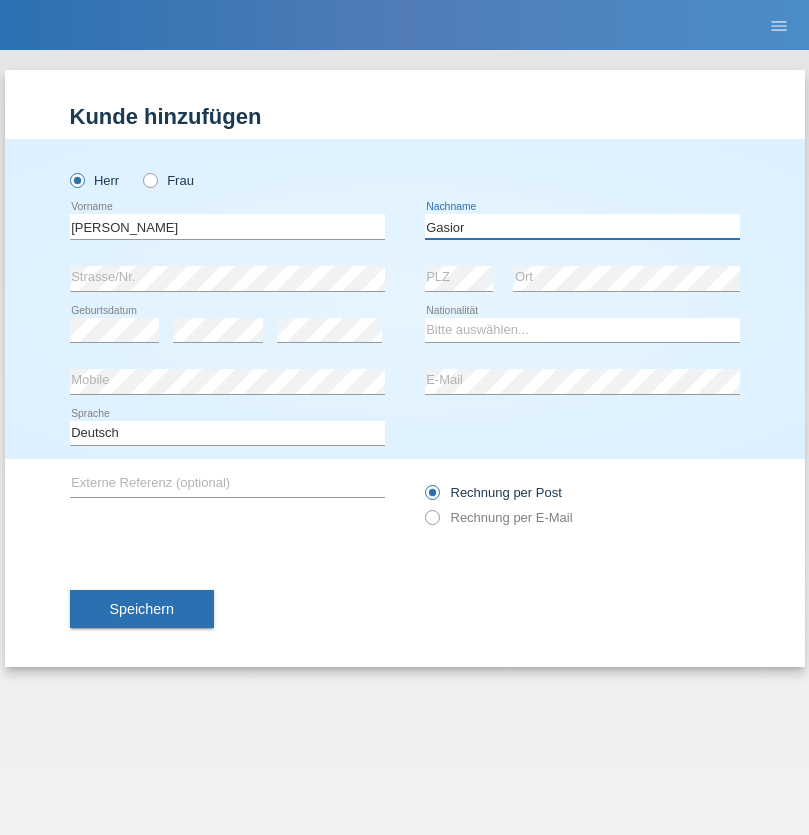 type on "Gasior" 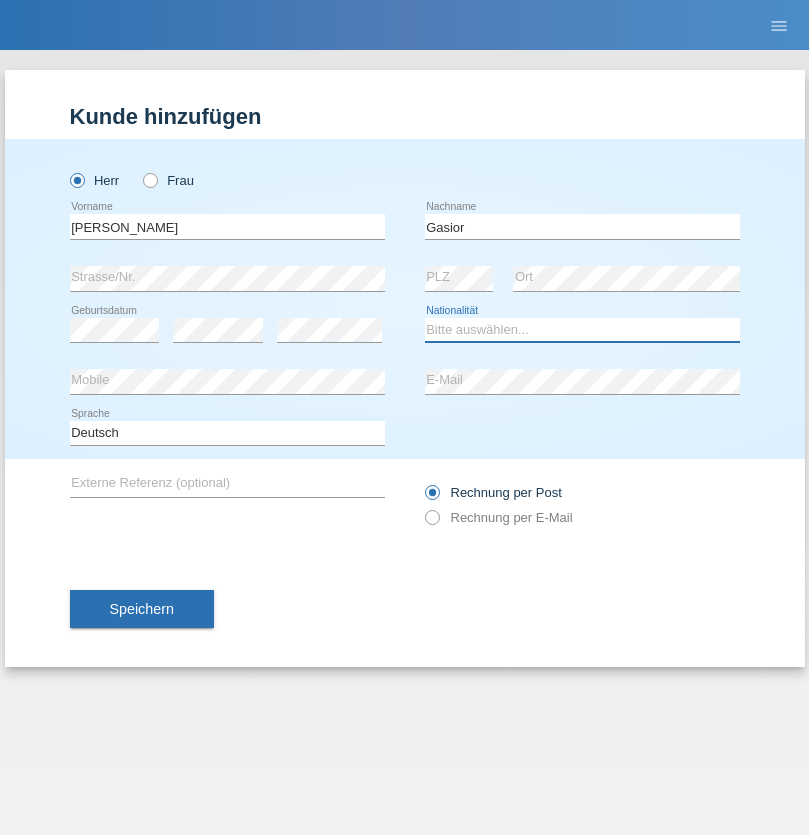 select on "CH" 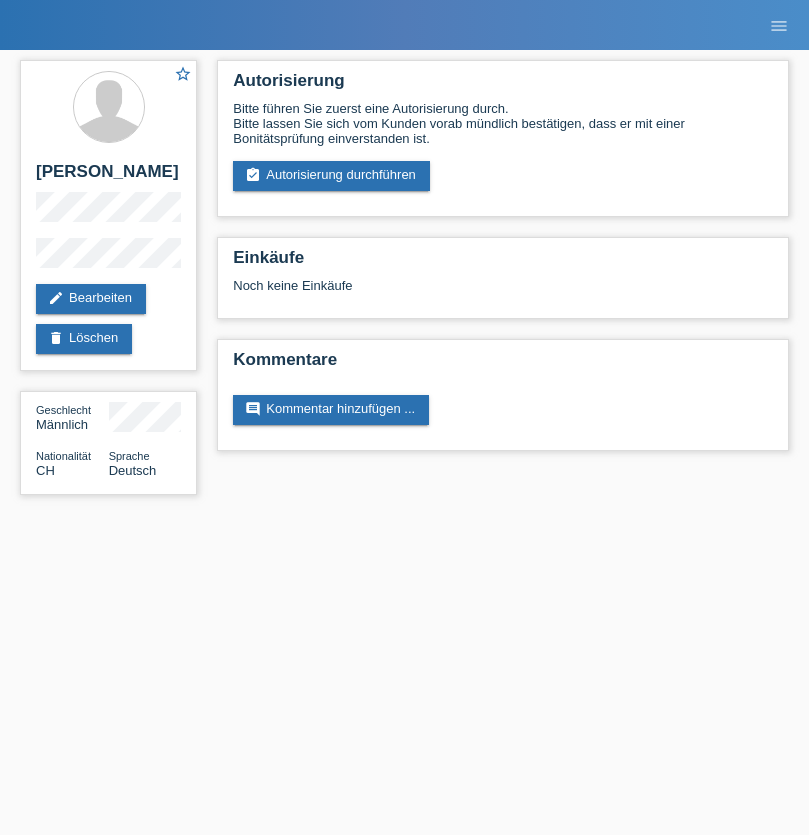 scroll, scrollTop: 0, scrollLeft: 0, axis: both 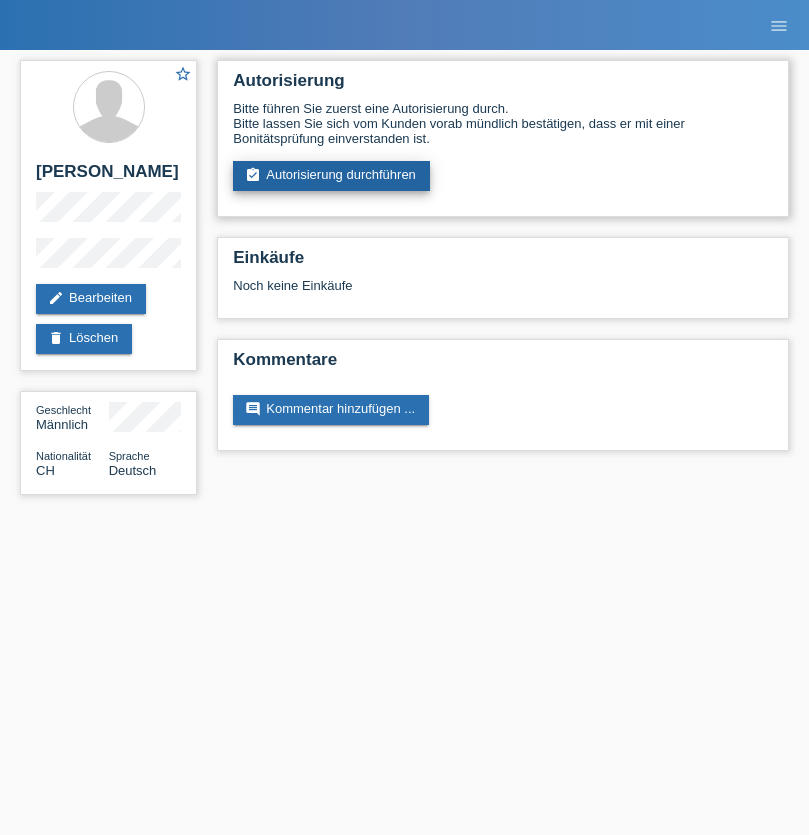 click on "assignment_turned_in  Autorisierung durchführen" at bounding box center (331, 176) 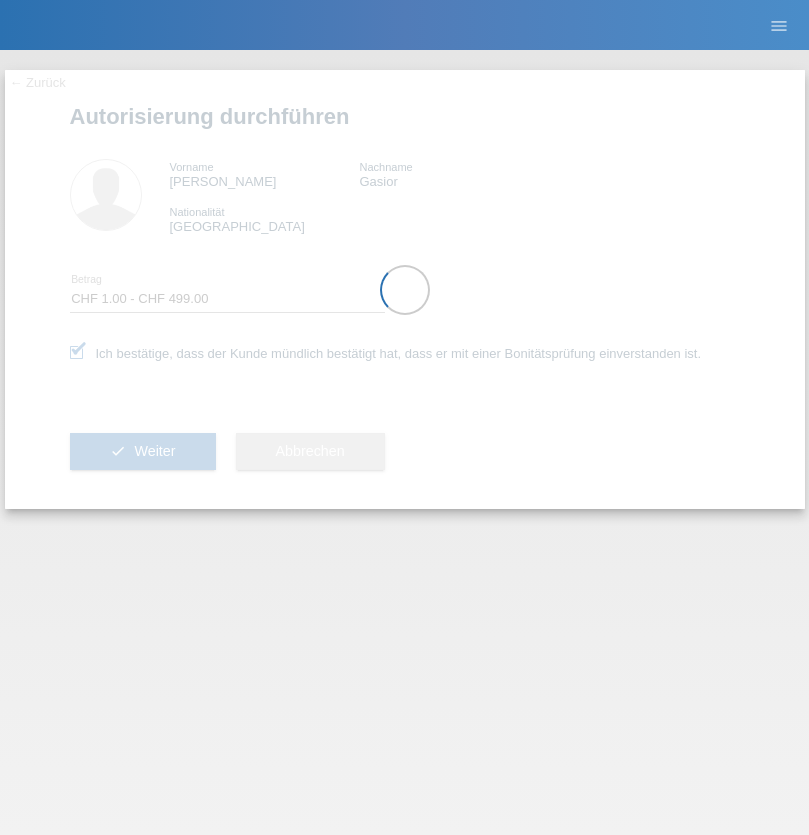 select on "1" 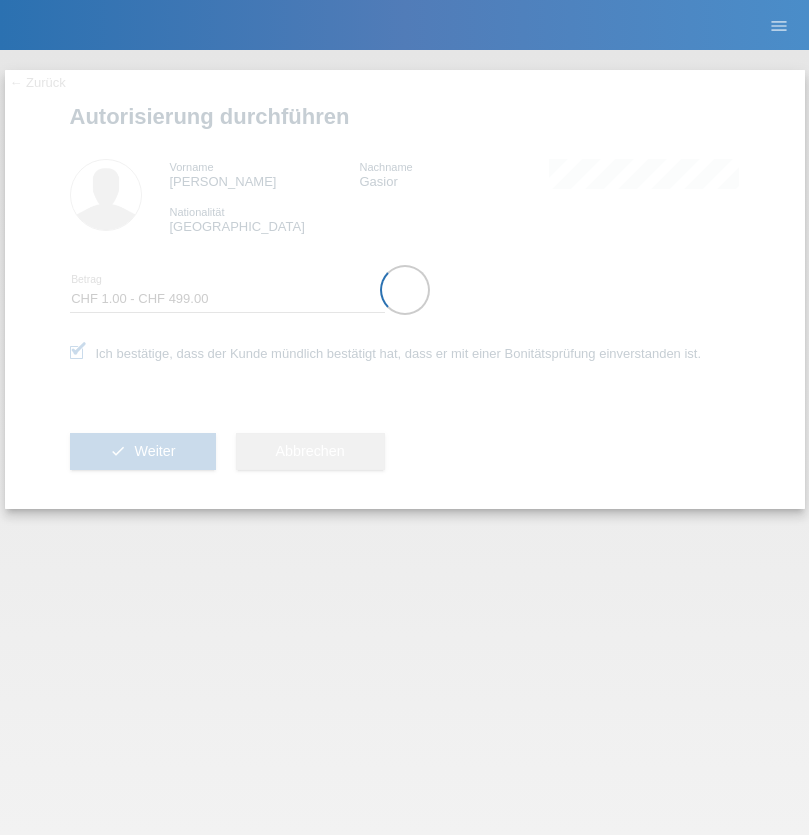 scroll, scrollTop: 0, scrollLeft: 0, axis: both 